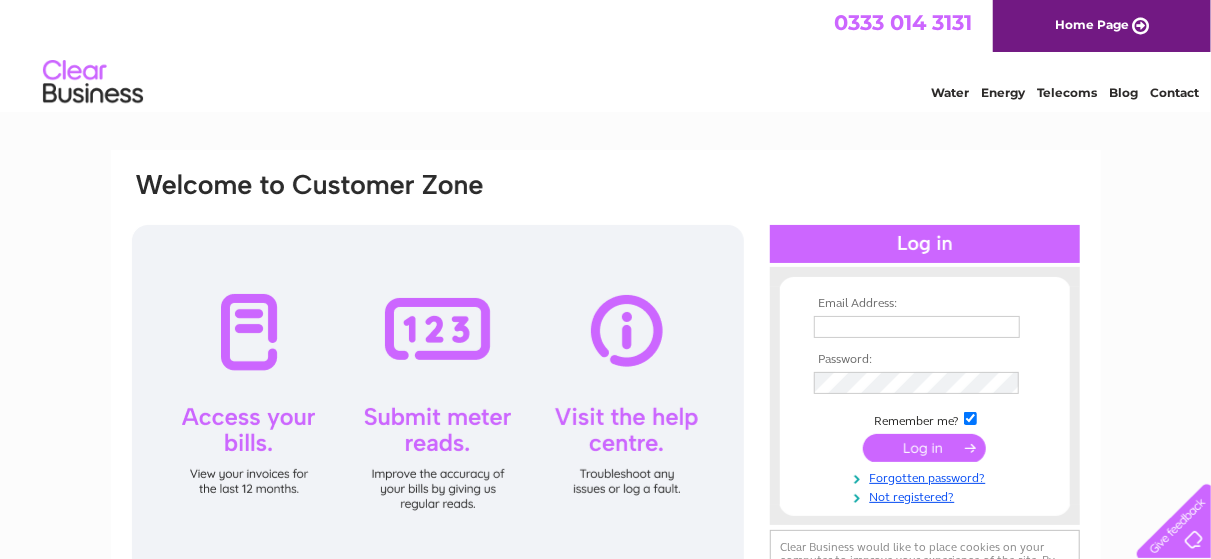 scroll, scrollTop: 0, scrollLeft: 0, axis: both 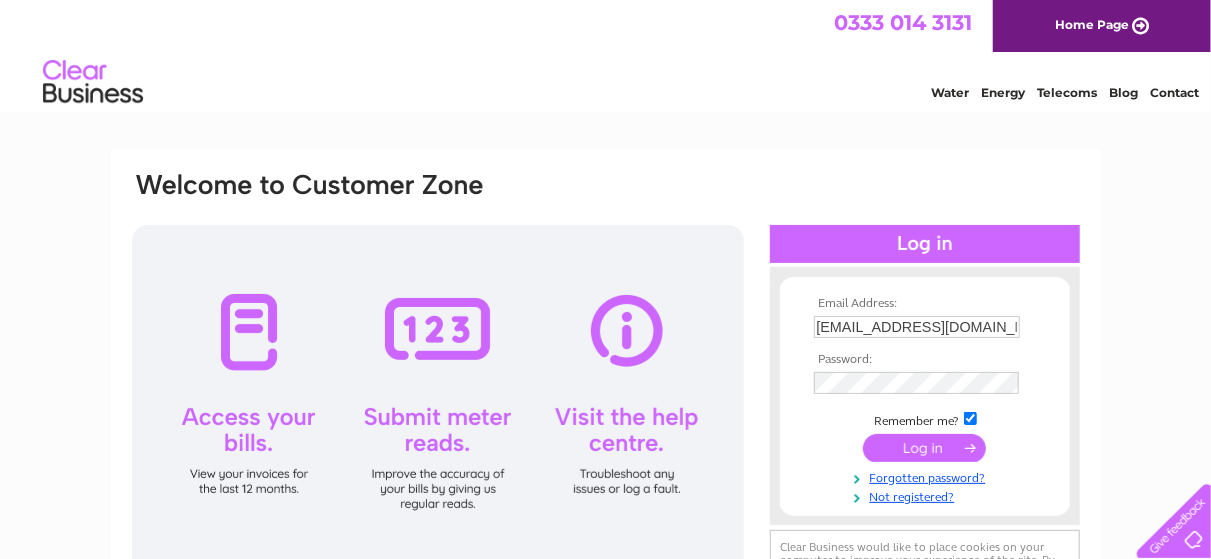 click at bounding box center [924, 448] 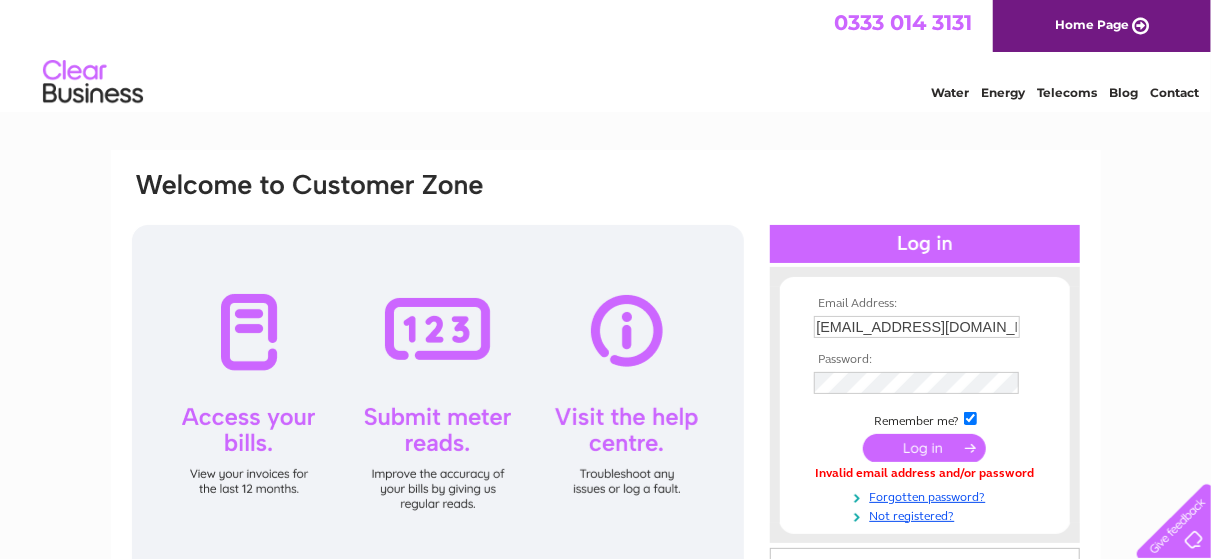 scroll, scrollTop: 0, scrollLeft: 0, axis: both 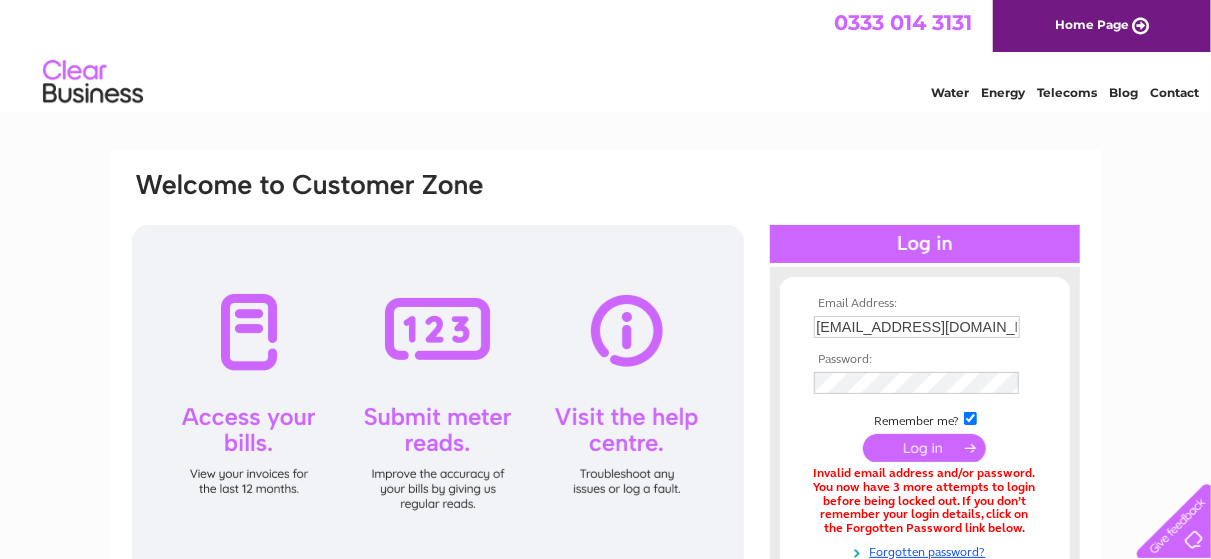 click at bounding box center [924, 448] 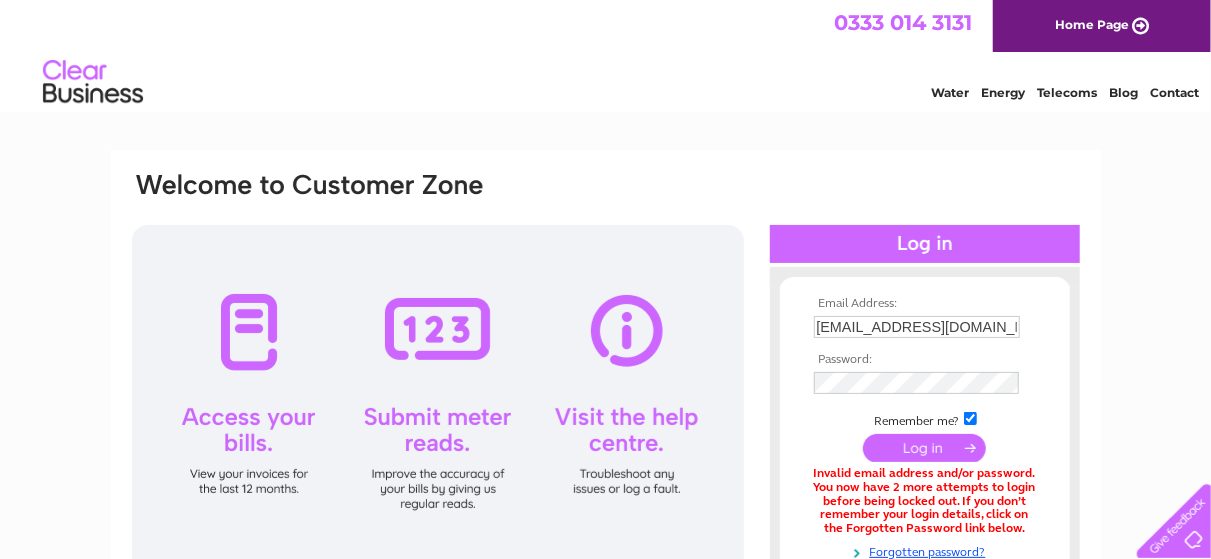 scroll, scrollTop: 0, scrollLeft: 0, axis: both 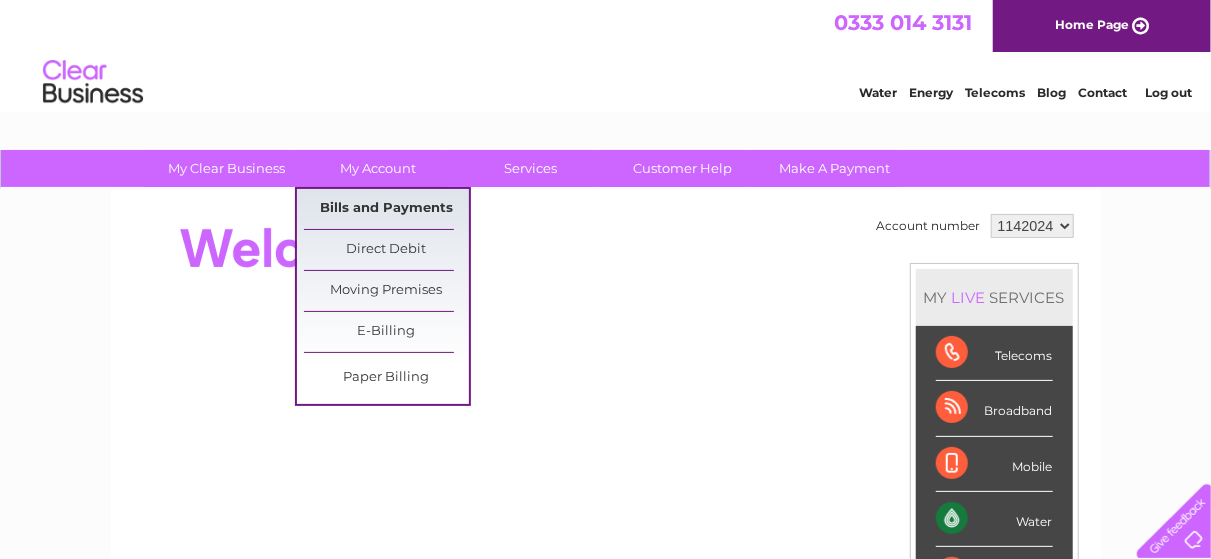 click on "Bills and Payments" at bounding box center [386, 209] 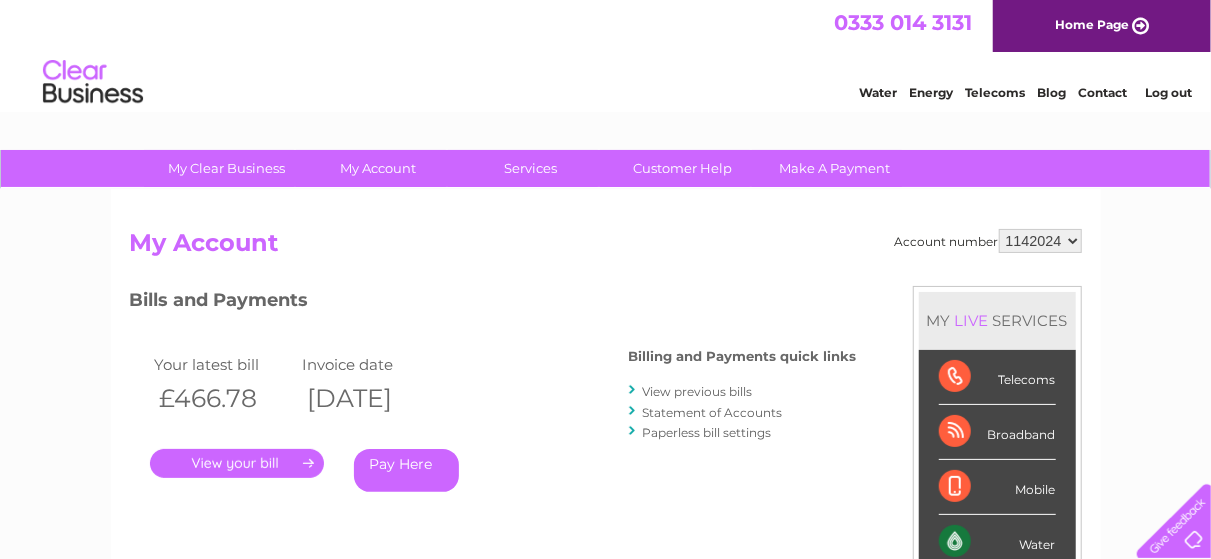 scroll, scrollTop: 0, scrollLeft: 0, axis: both 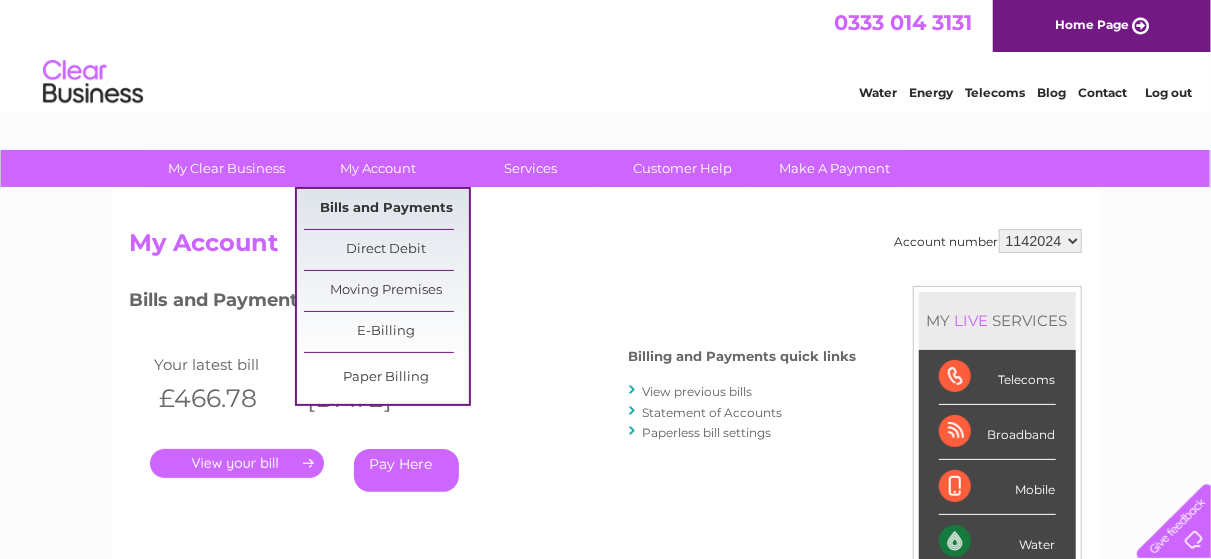 click on "Bills and Payments" at bounding box center (386, 209) 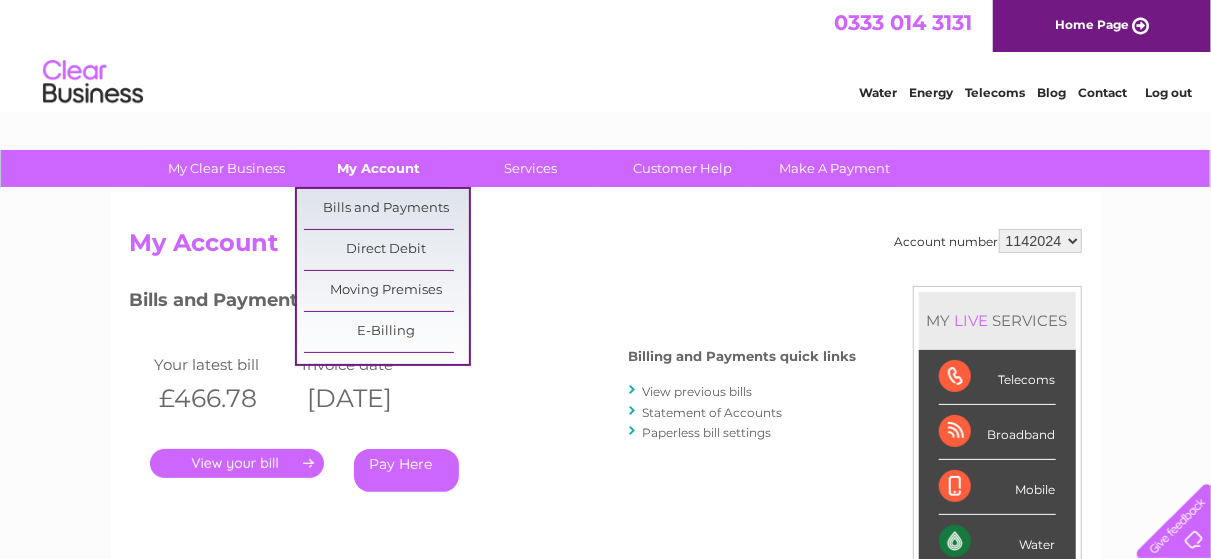 scroll, scrollTop: 0, scrollLeft: 0, axis: both 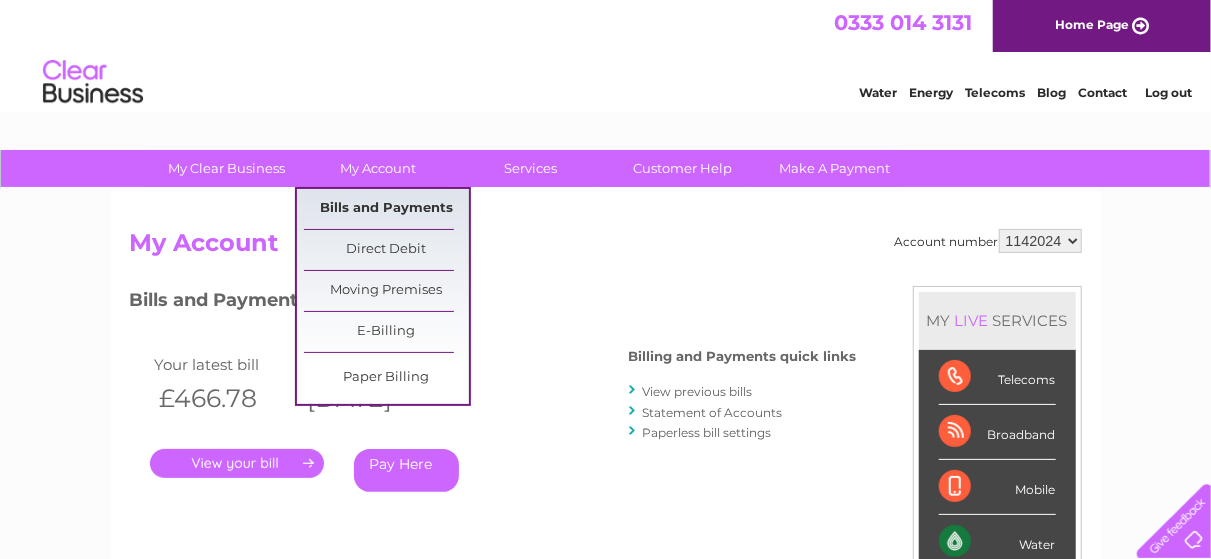 click on "Bills and Payments" at bounding box center (386, 209) 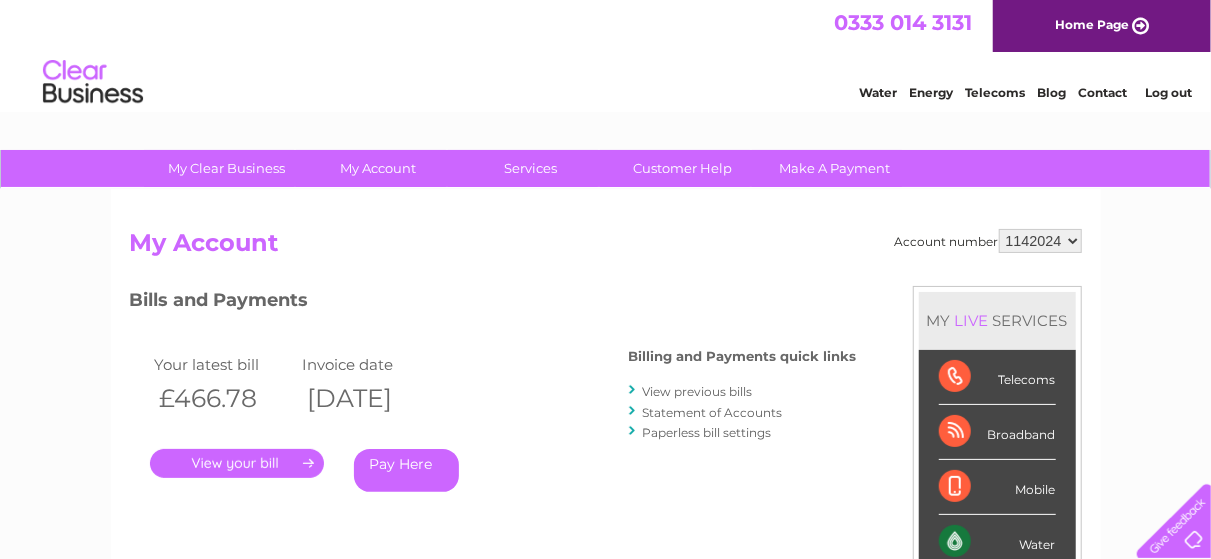 click on "." at bounding box center [237, 463] 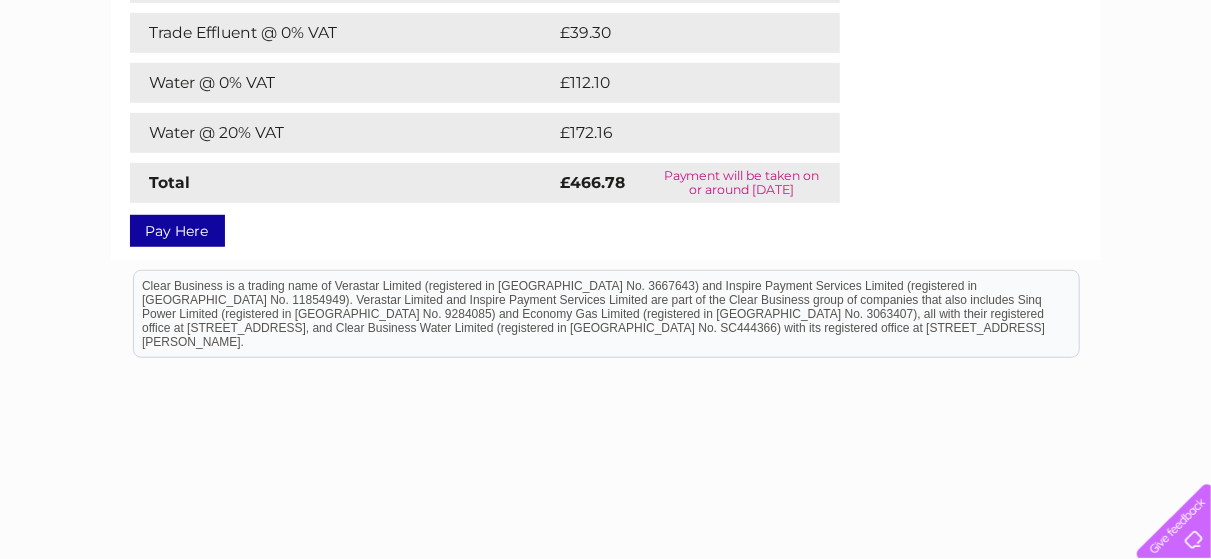 scroll, scrollTop: 656, scrollLeft: 0, axis: vertical 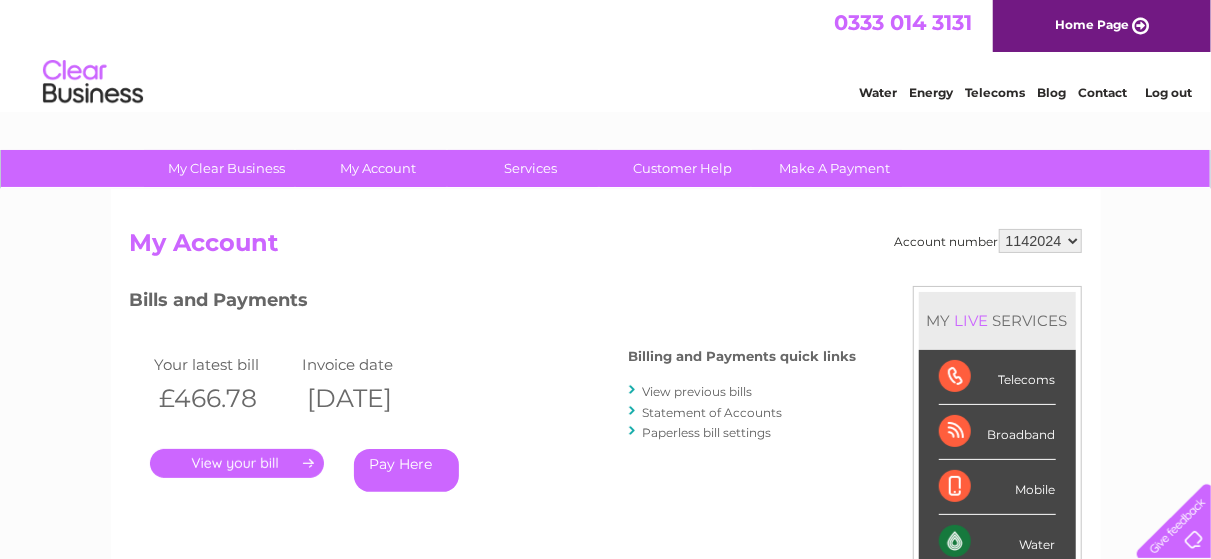 click on "Telecoms" at bounding box center [995, 92] 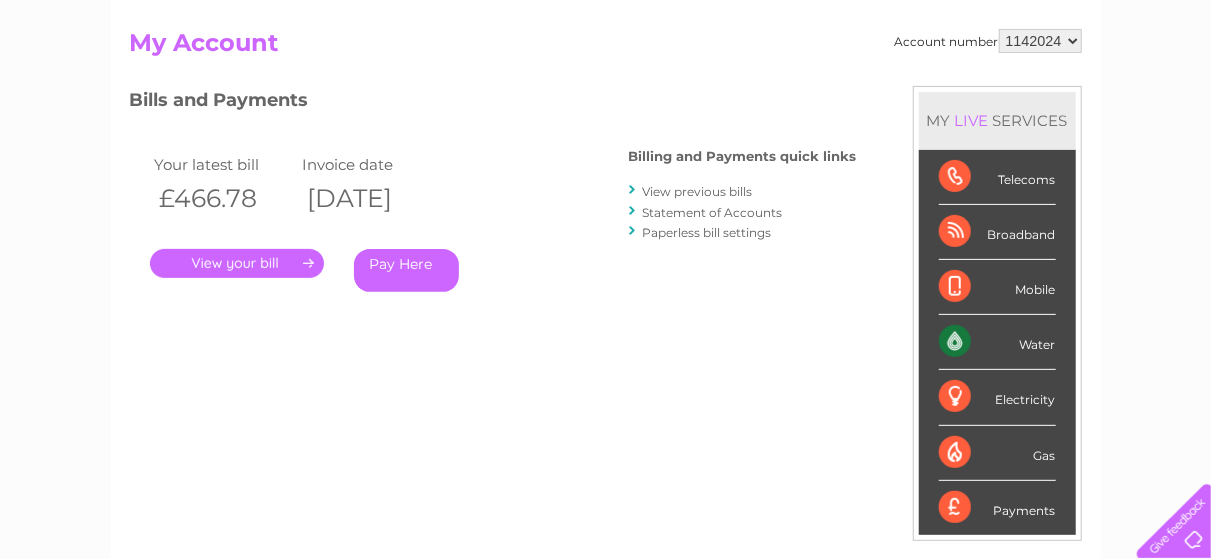 scroll, scrollTop: 300, scrollLeft: 0, axis: vertical 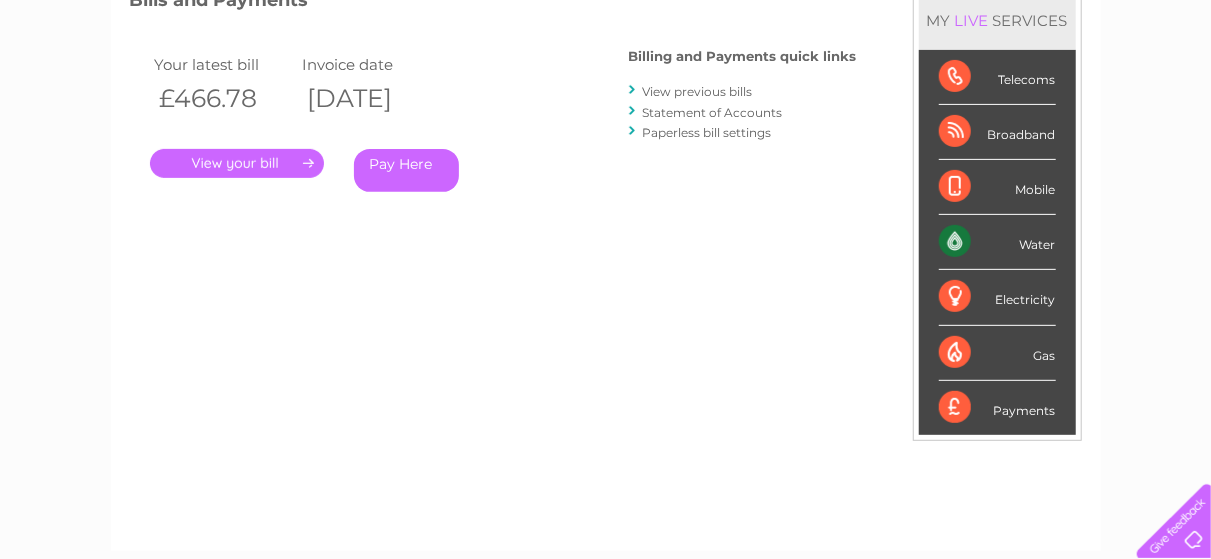 click on "Payments" at bounding box center [997, 408] 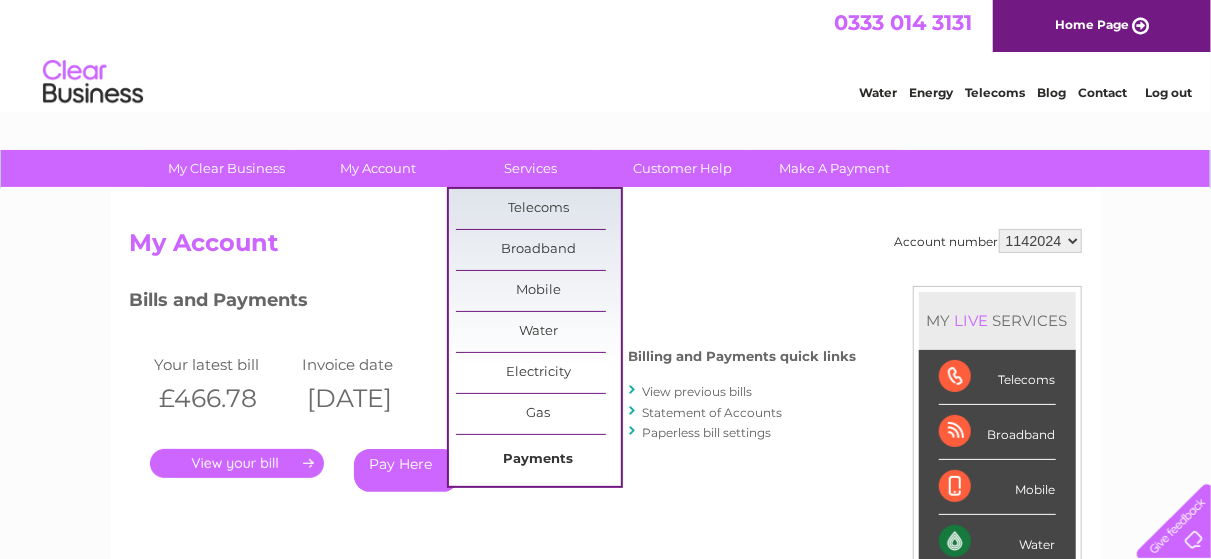 click on "Payments" at bounding box center (538, 460) 